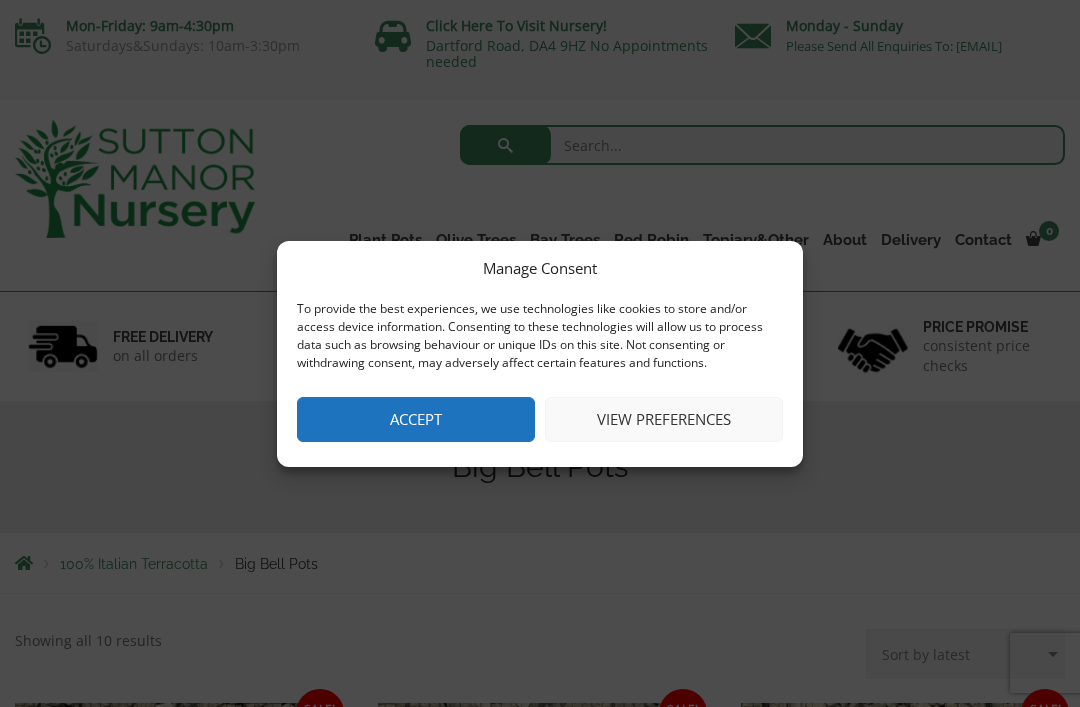 scroll, scrollTop: 0, scrollLeft: 0, axis: both 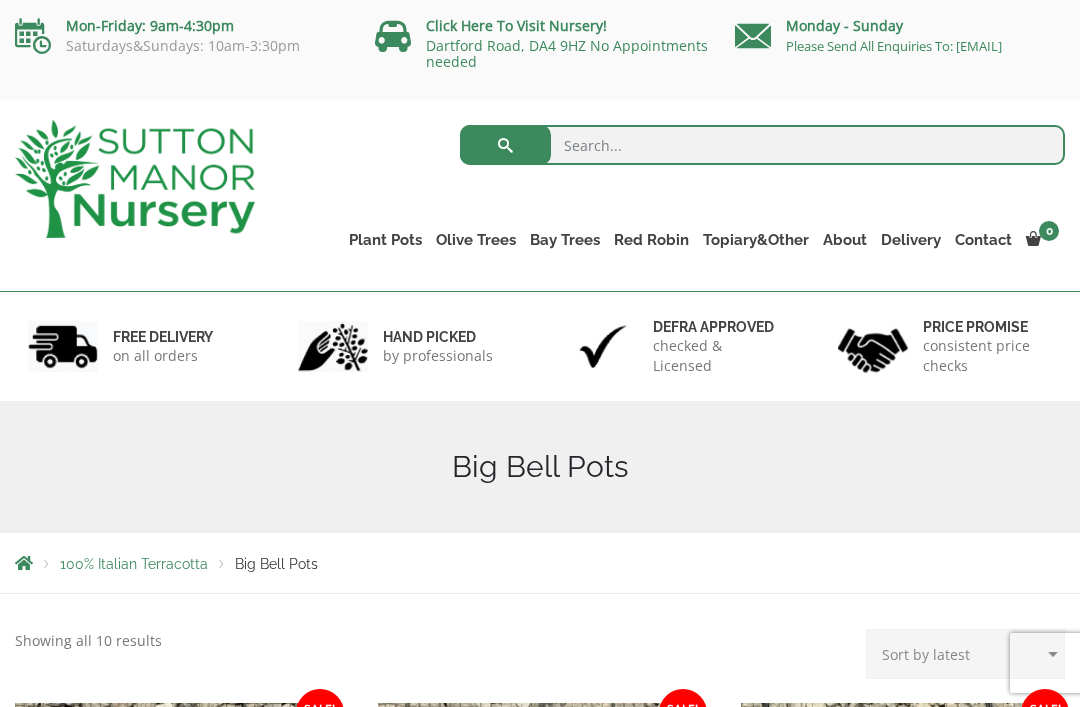 click on "Gnarled Patio Pot Olive Trees" at bounding box center [0, 0] 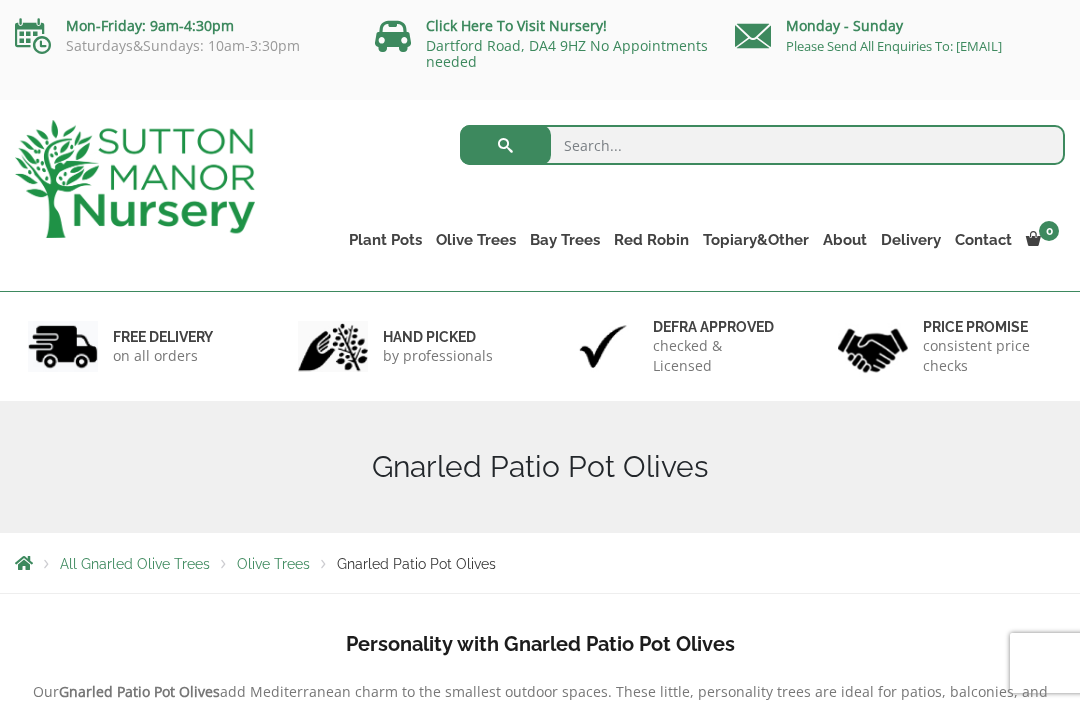 scroll, scrollTop: 0, scrollLeft: 0, axis: both 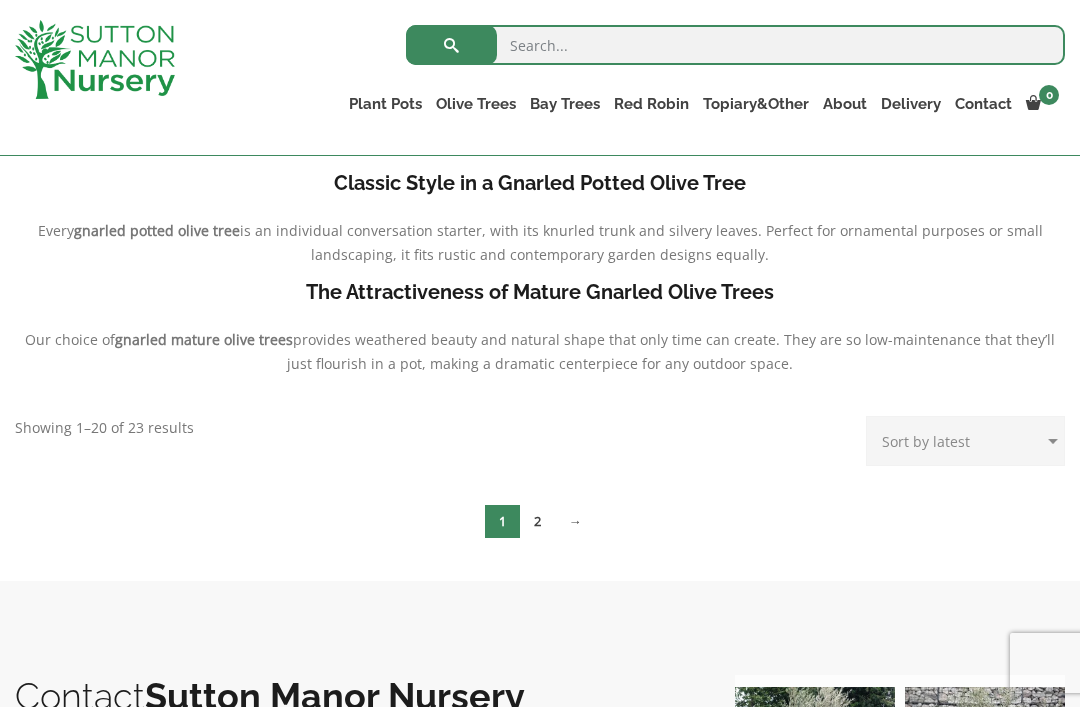 click on "2" at bounding box center [537, 521] 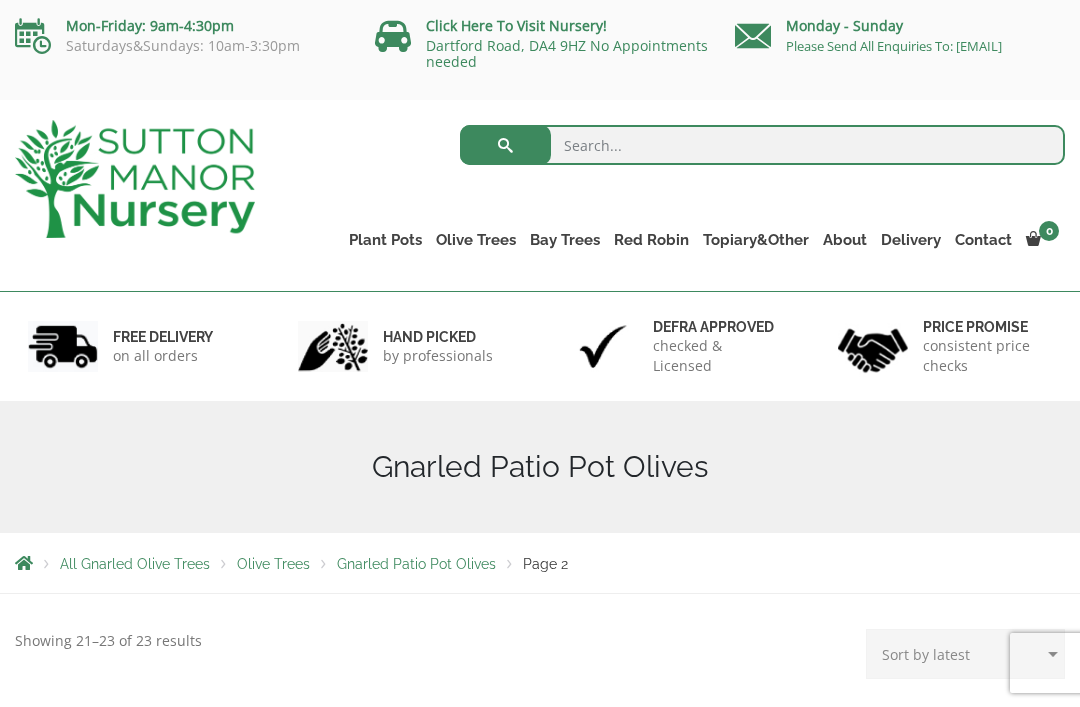 scroll, scrollTop: 0, scrollLeft: 0, axis: both 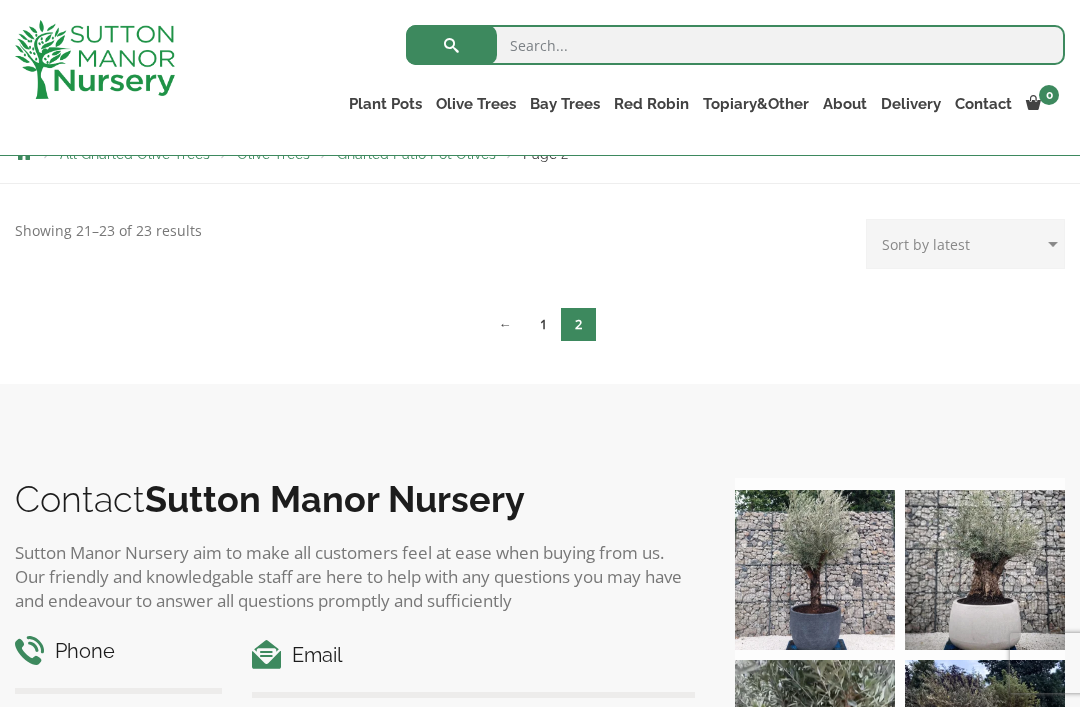 click on "←" at bounding box center (505, 324) 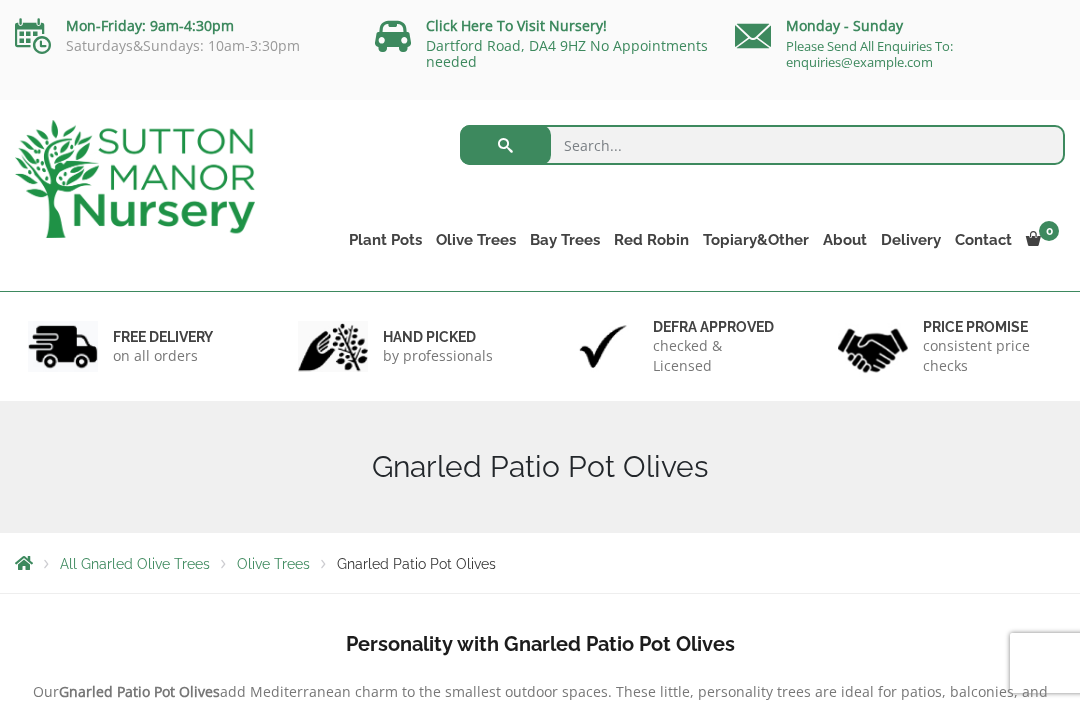scroll, scrollTop: 0, scrollLeft: 0, axis: both 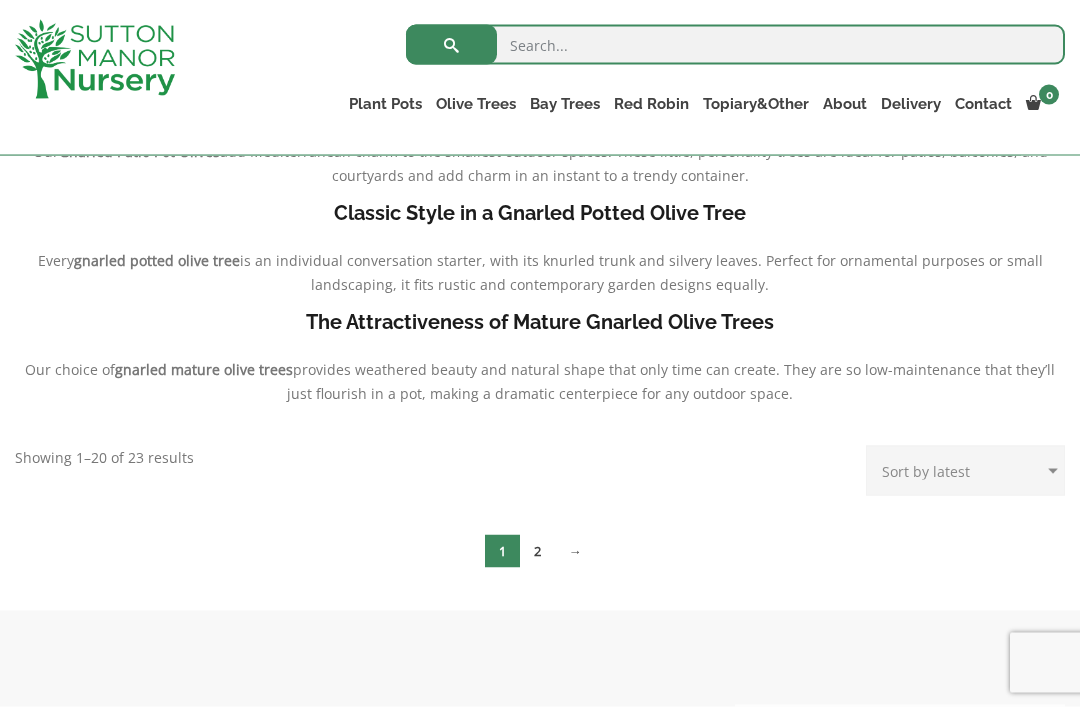 click on "Sort by popularity
Sort by latest
Sort by price: low to high
Sort by price: high to low" at bounding box center [965, 471] 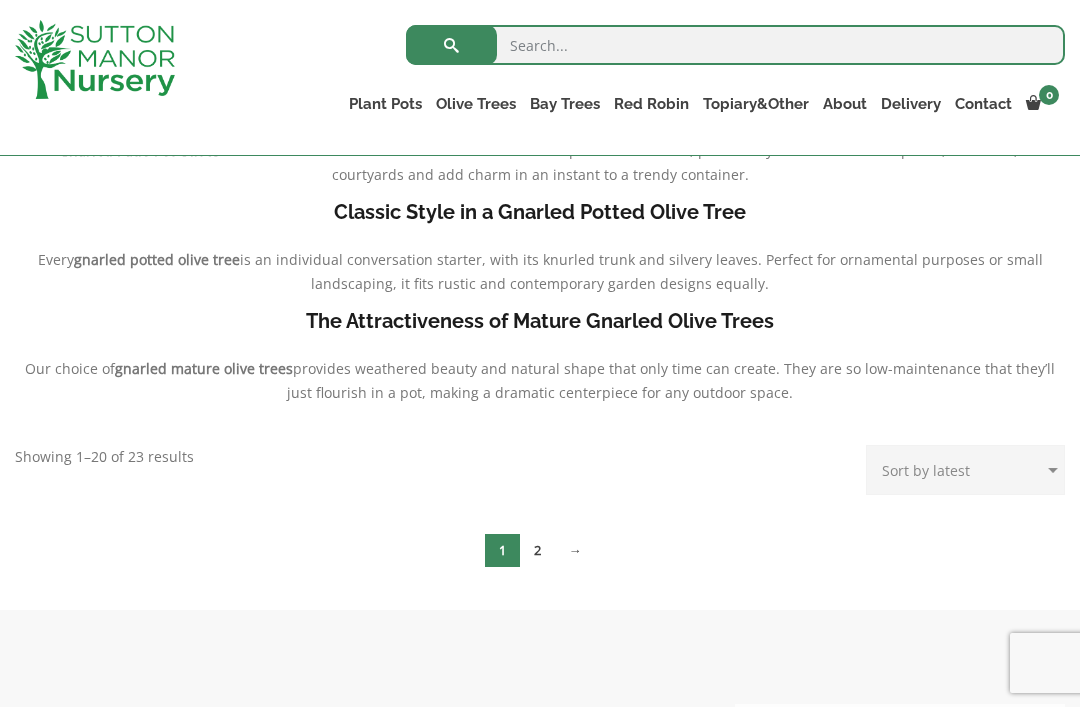 select on "price" 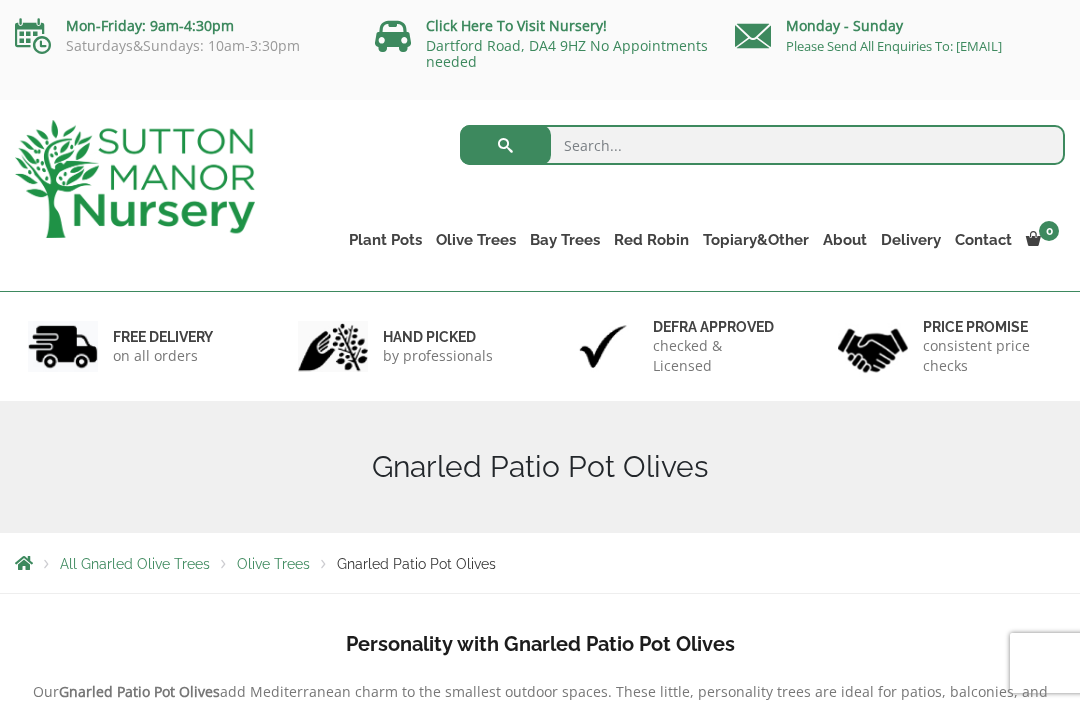 scroll, scrollTop: 0, scrollLeft: 0, axis: both 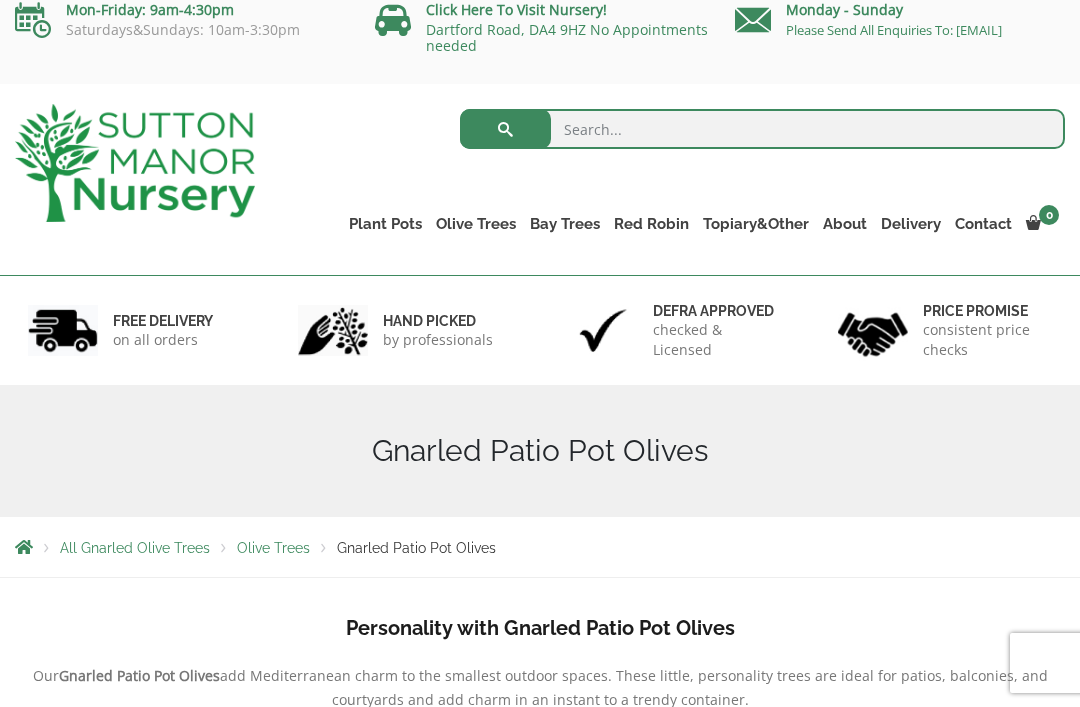 click on "Tuscan Olive Trees" at bounding box center (0, 0) 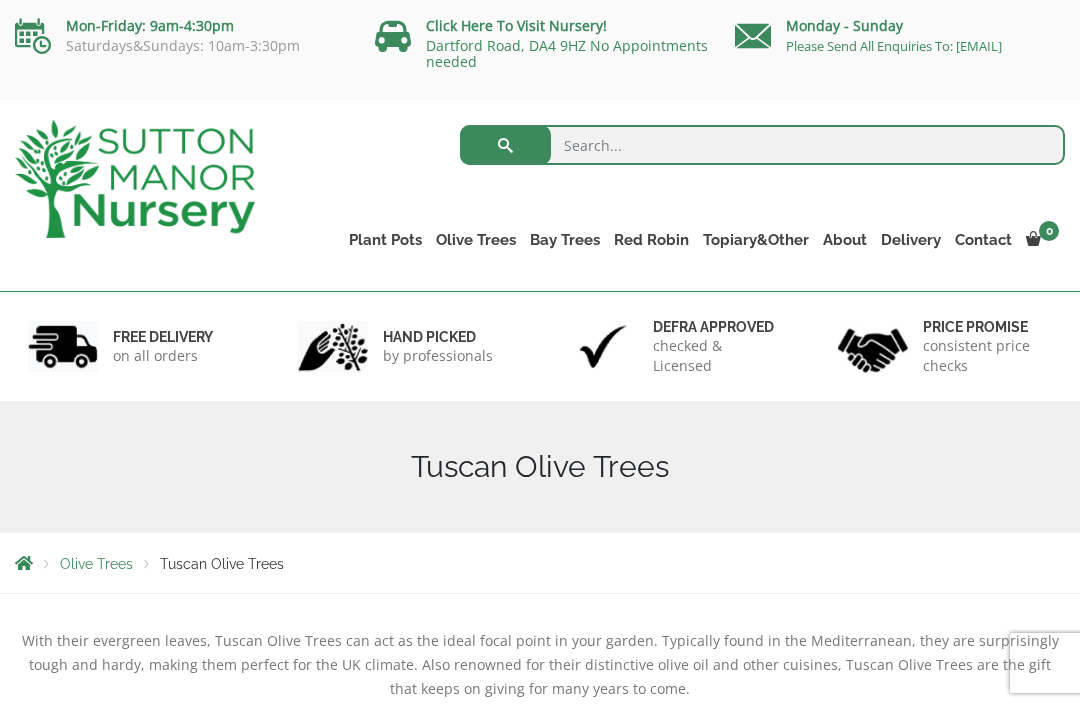scroll, scrollTop: 0, scrollLeft: 0, axis: both 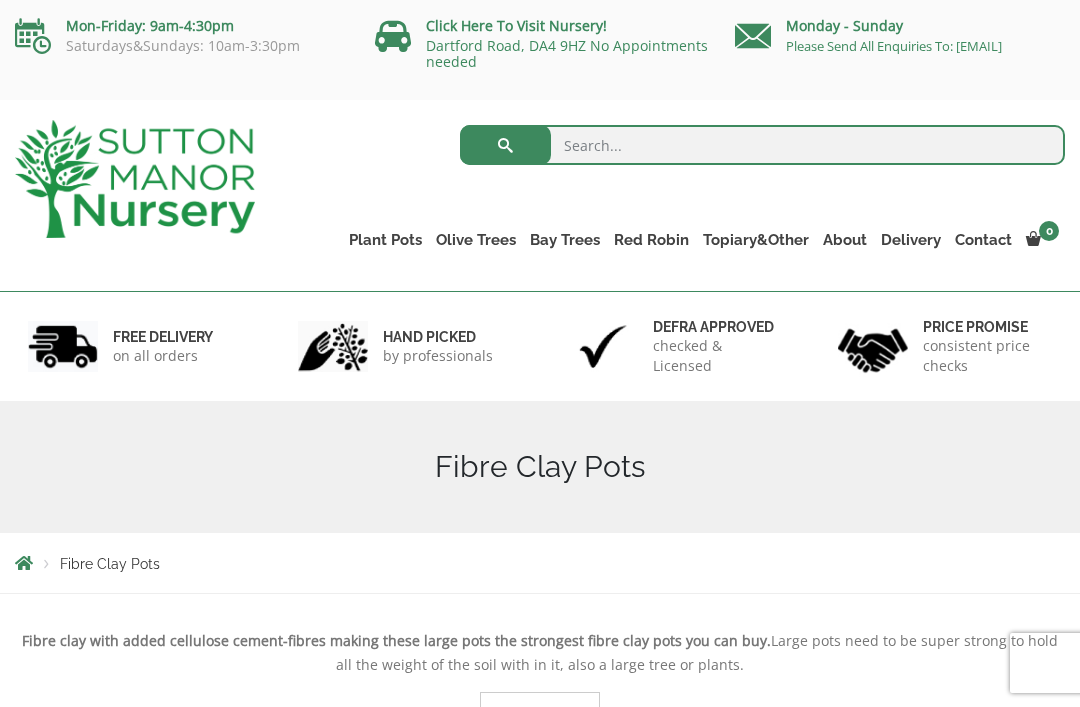 click on "The Old Stone Pots" at bounding box center (0, 0) 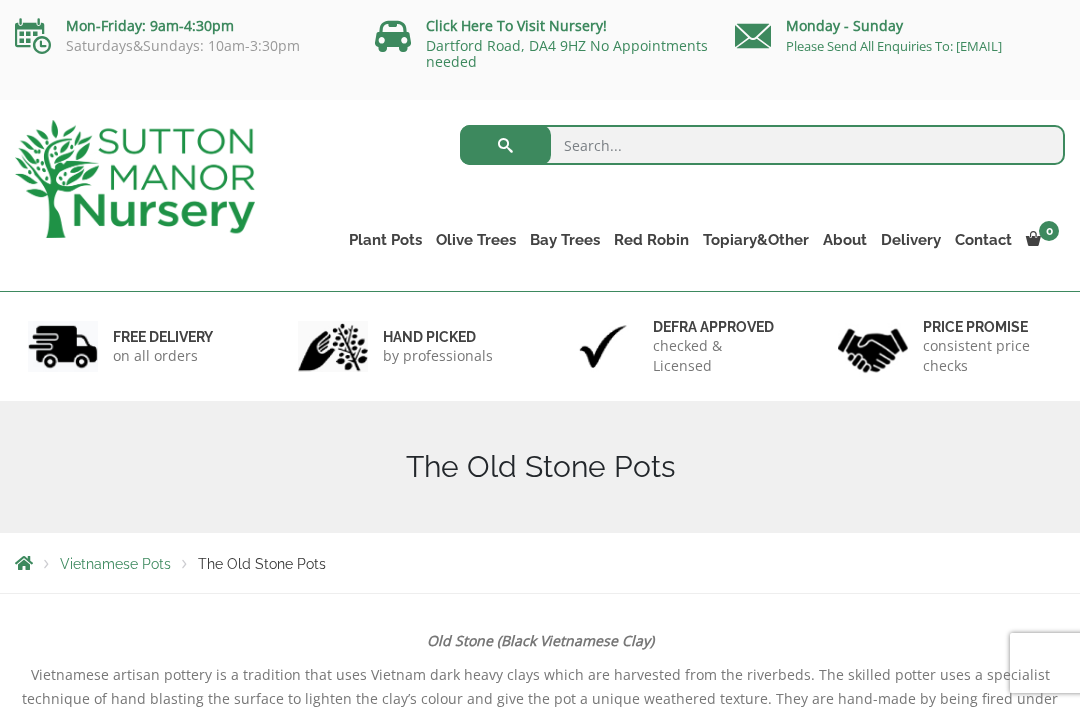 scroll, scrollTop: 0, scrollLeft: 0, axis: both 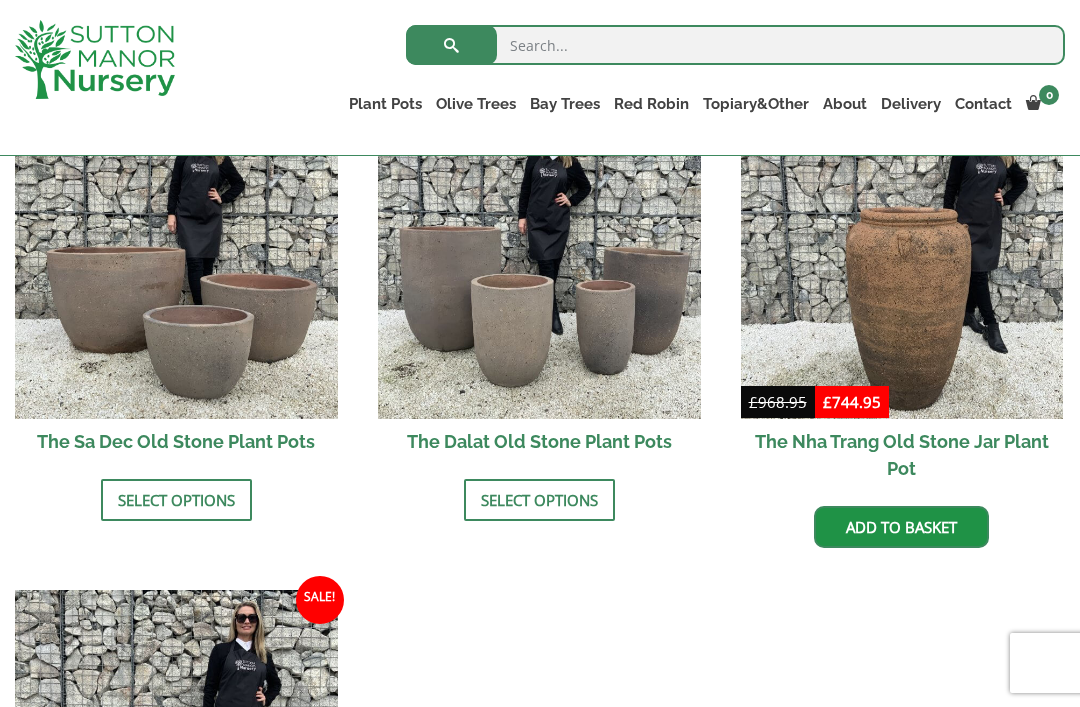 click at bounding box center [176, 257] 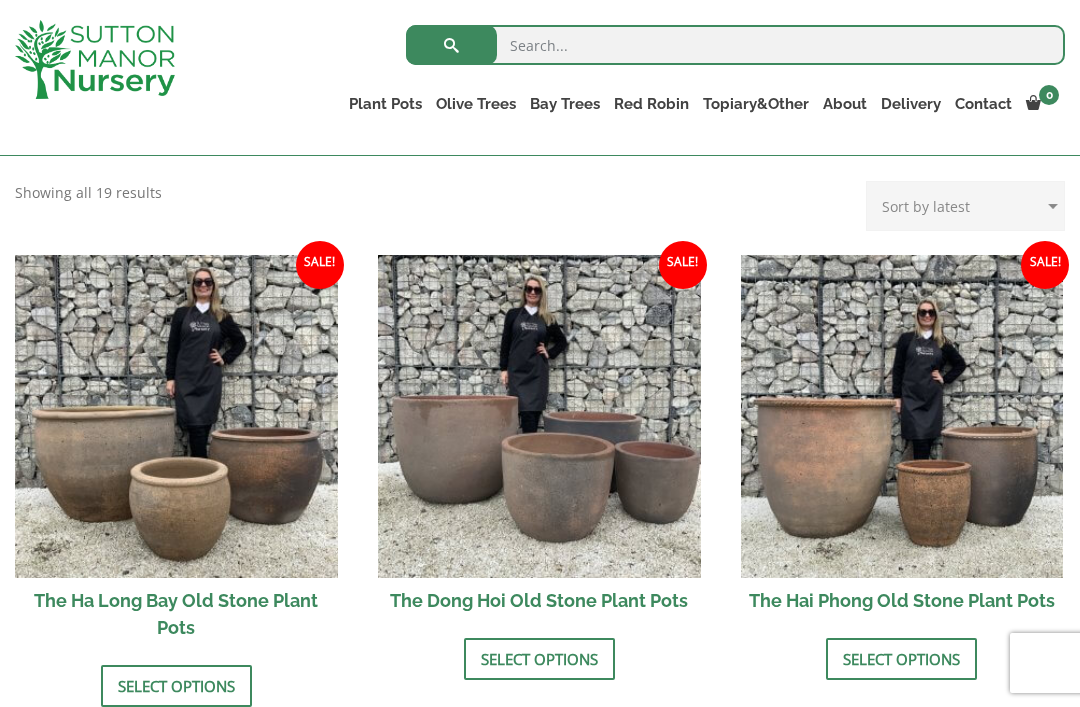 scroll, scrollTop: 585, scrollLeft: 0, axis: vertical 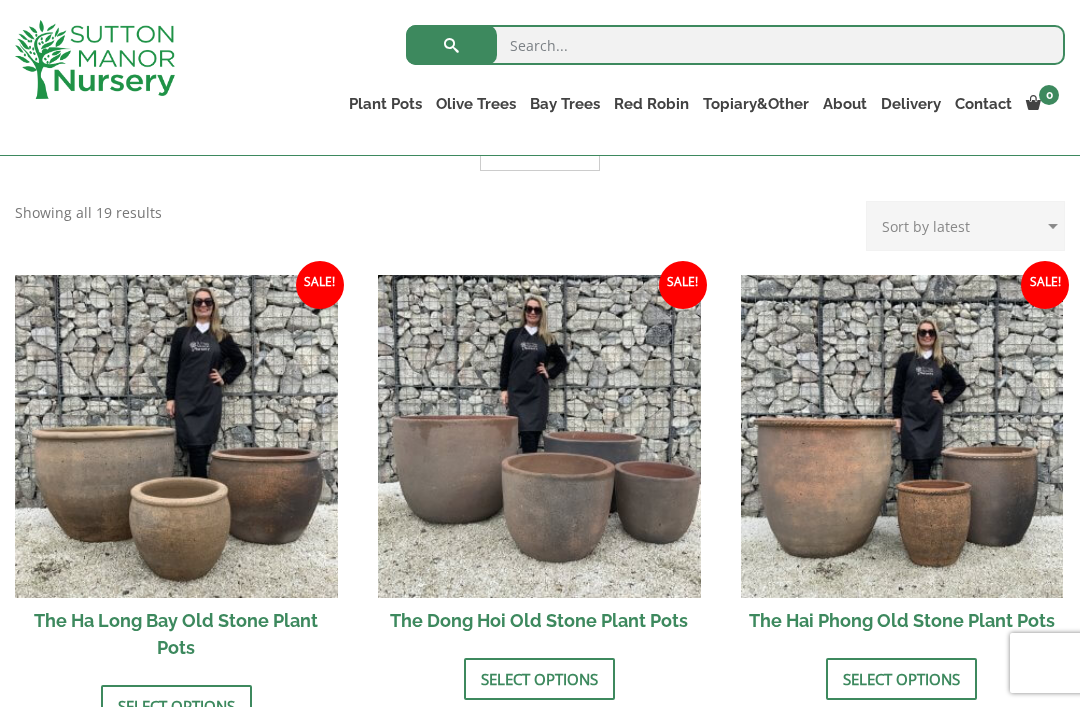 click at bounding box center [176, 436] 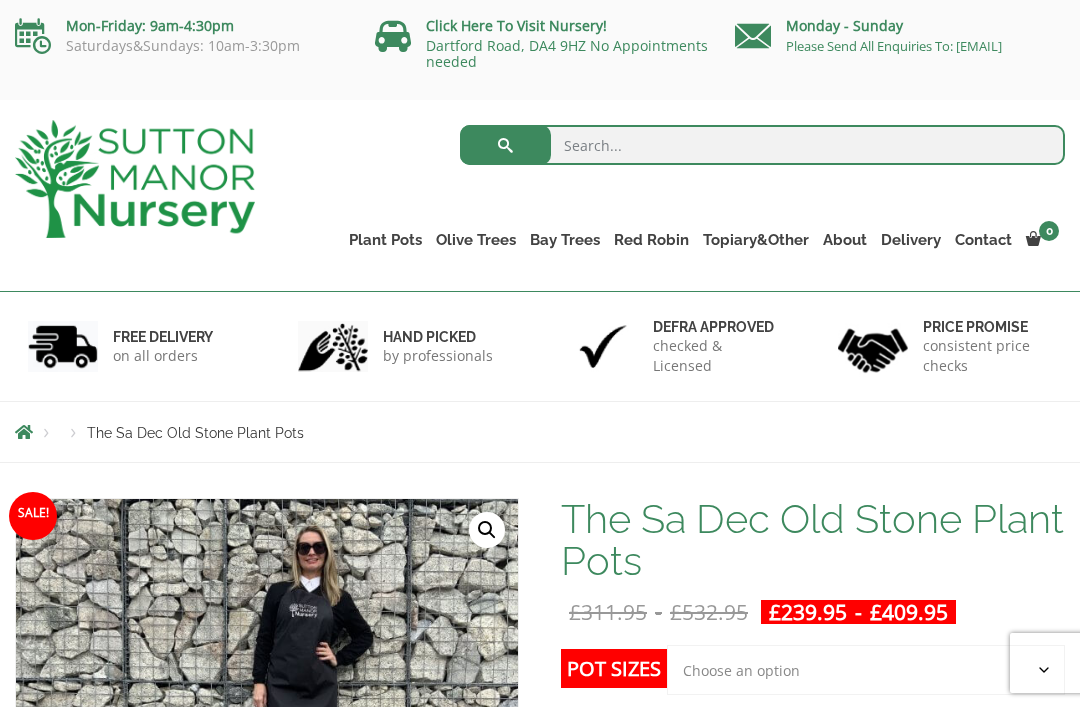 scroll, scrollTop: 44, scrollLeft: 0, axis: vertical 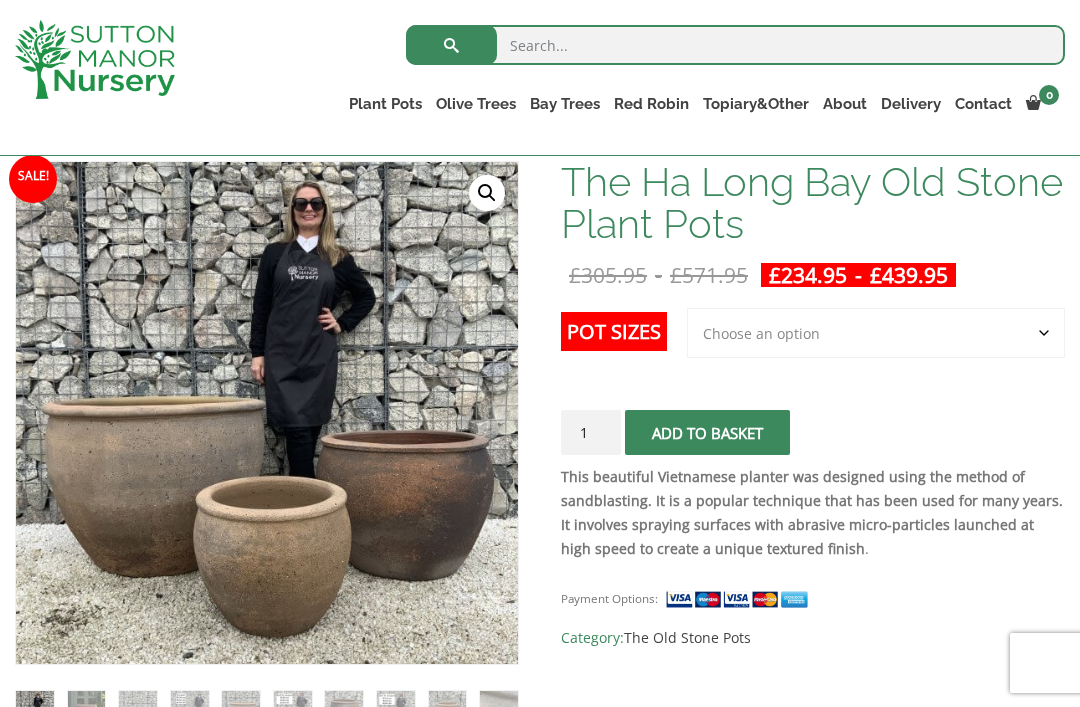click on "Palm Trees" at bounding box center [0, 0] 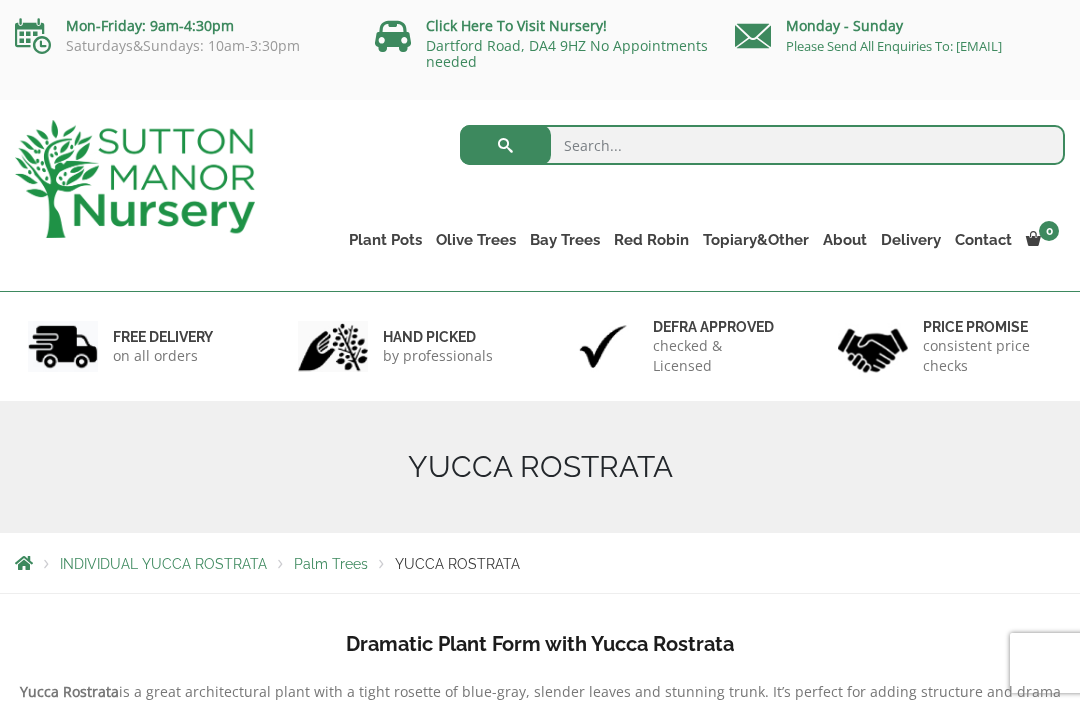 scroll, scrollTop: 0, scrollLeft: 0, axis: both 